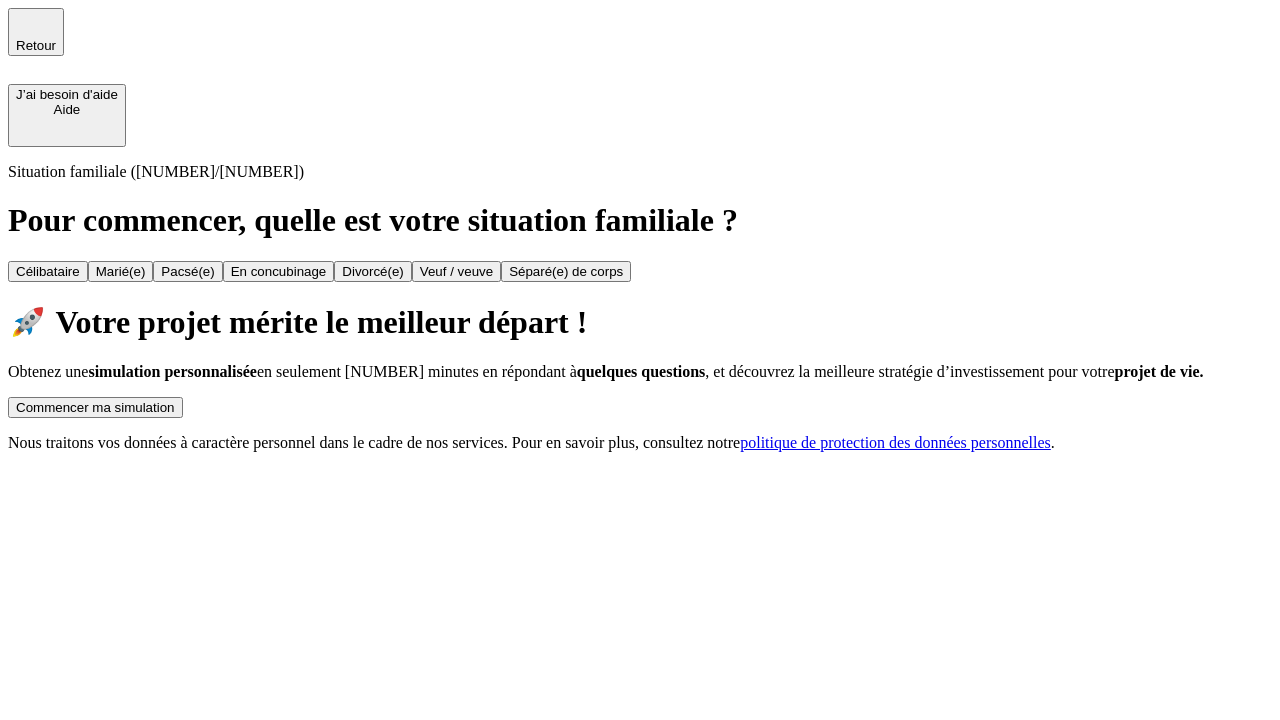 scroll, scrollTop: 0, scrollLeft: 0, axis: both 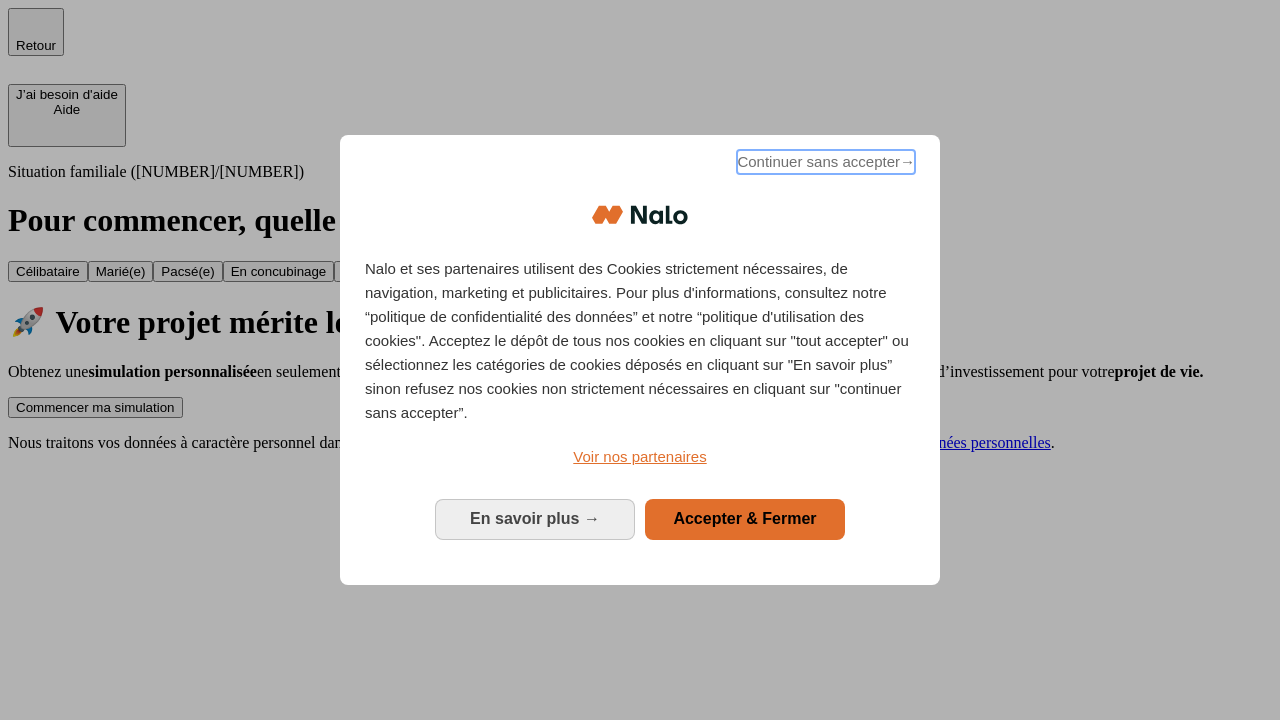 click on "Continuer sans accepter  →" at bounding box center (826, 162) 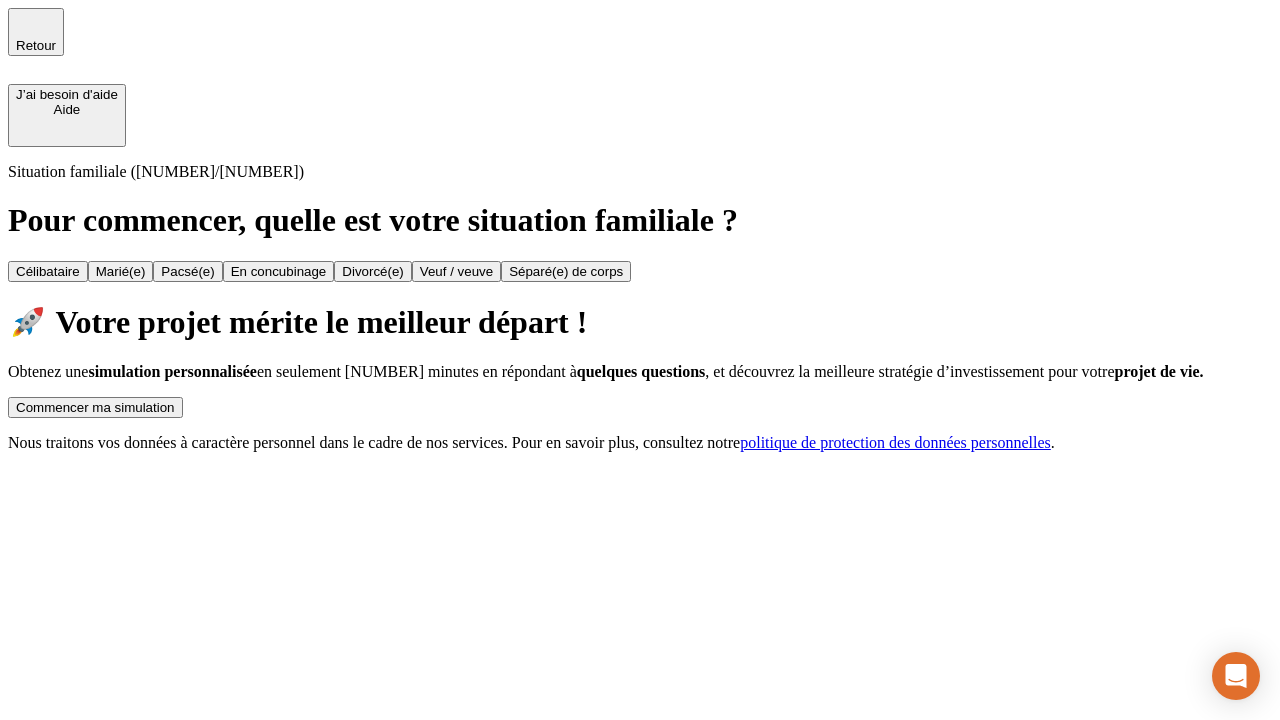 click on "Commencer ma simulation" at bounding box center [95, 407] 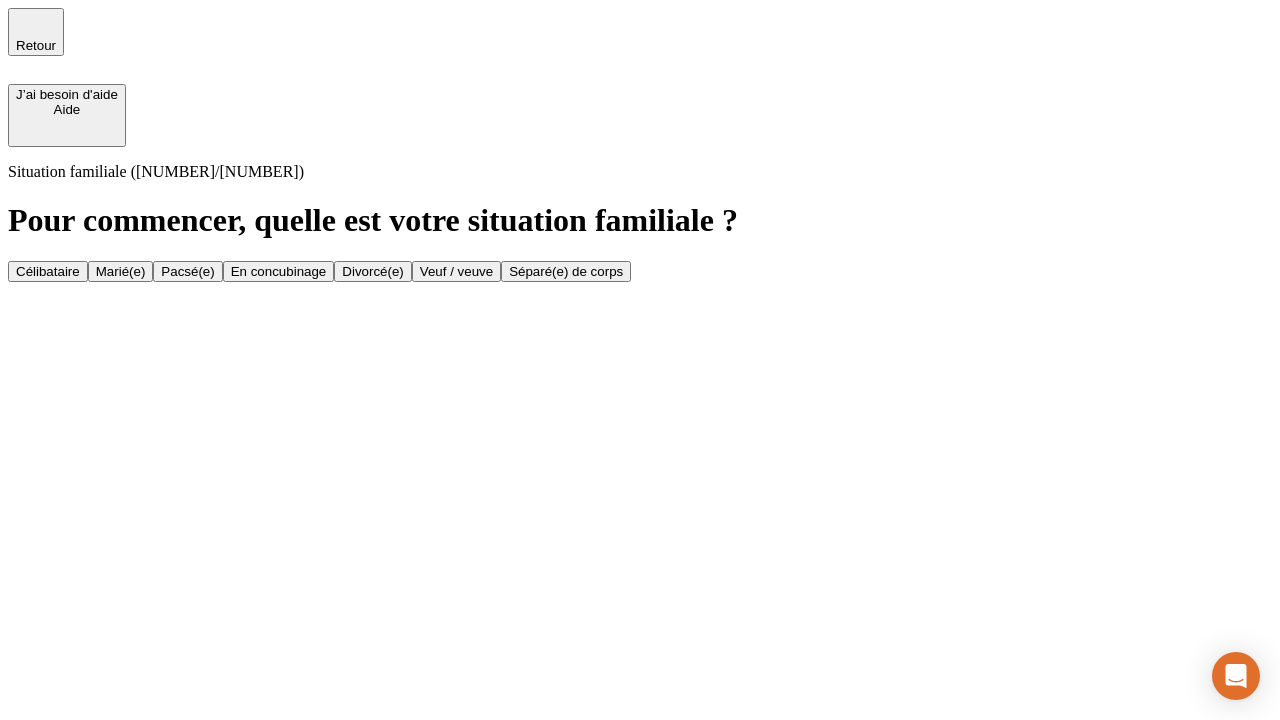 click on "Marié(e)" at bounding box center [121, 271] 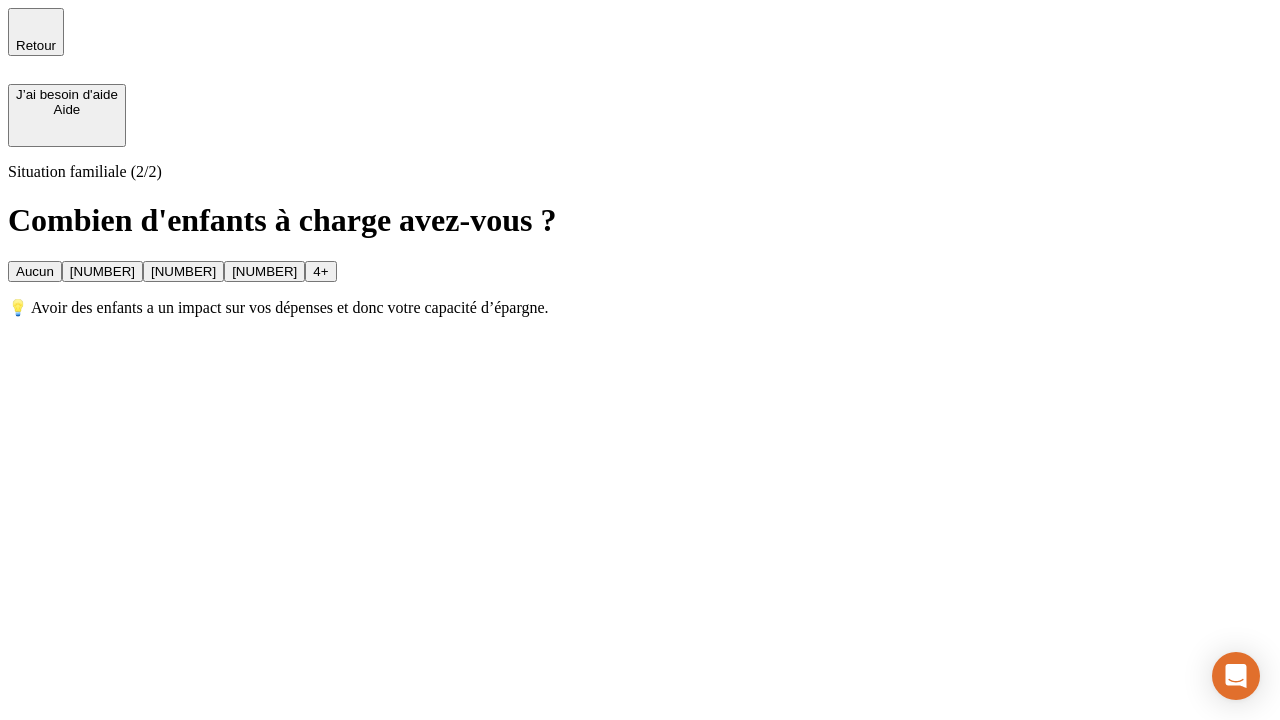 click on "[NUMBER]" at bounding box center [102, 271] 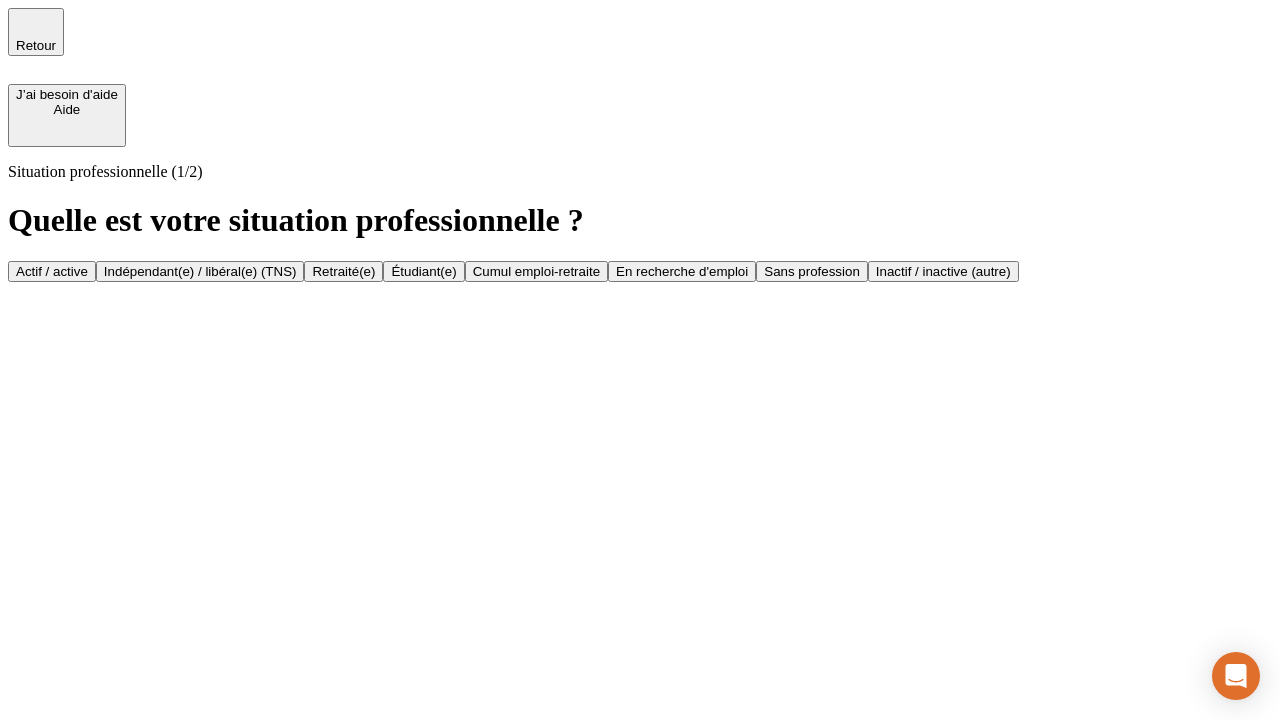 click on "Actif / active" at bounding box center [52, 271] 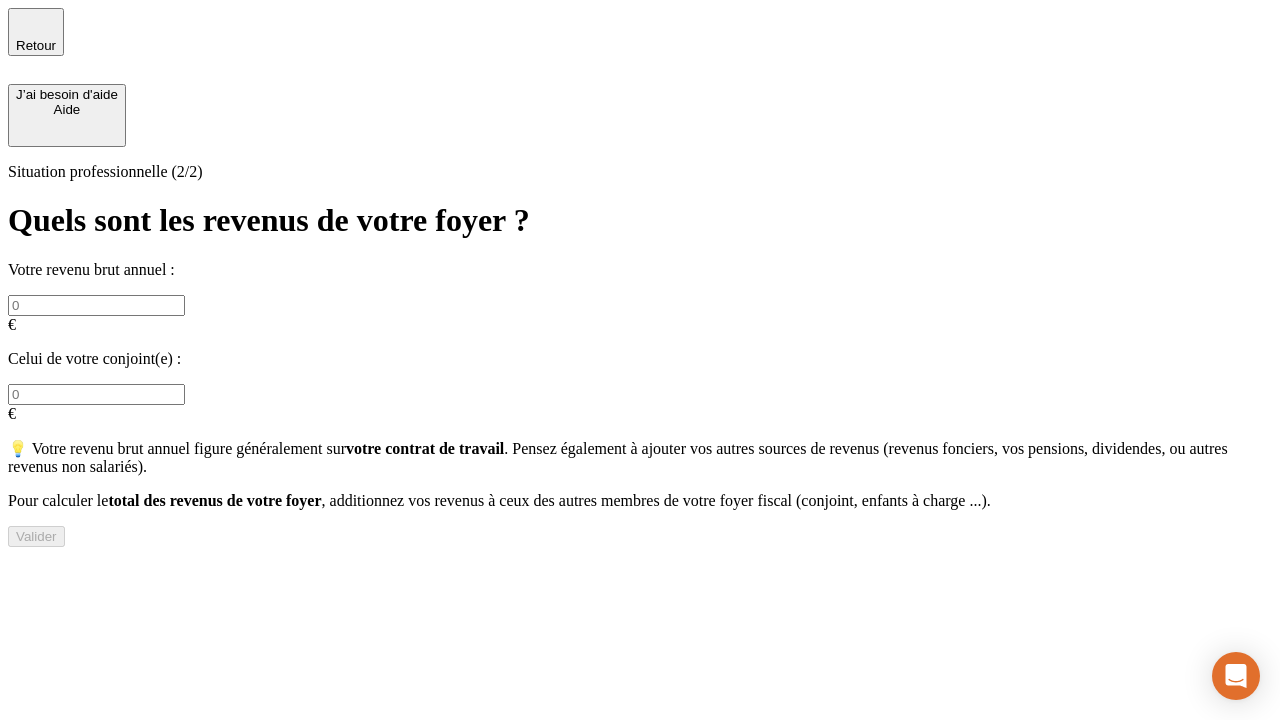 click at bounding box center (96, 305) 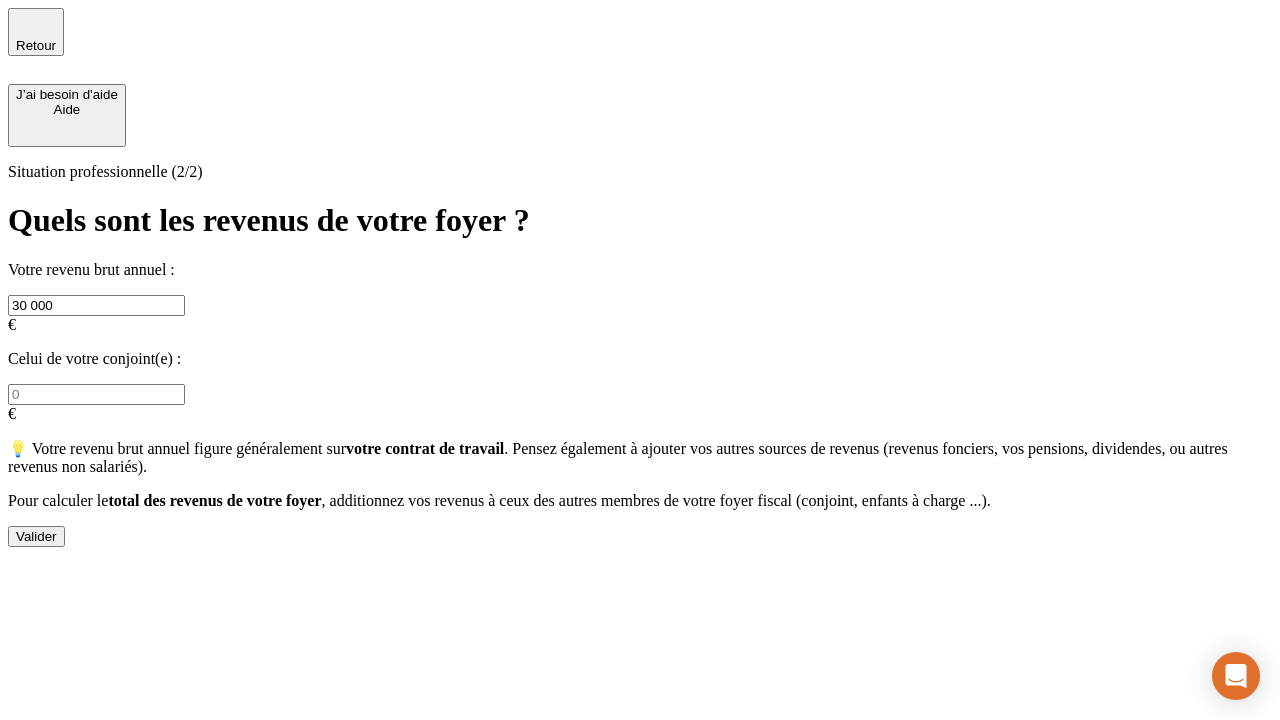 type on "30 000" 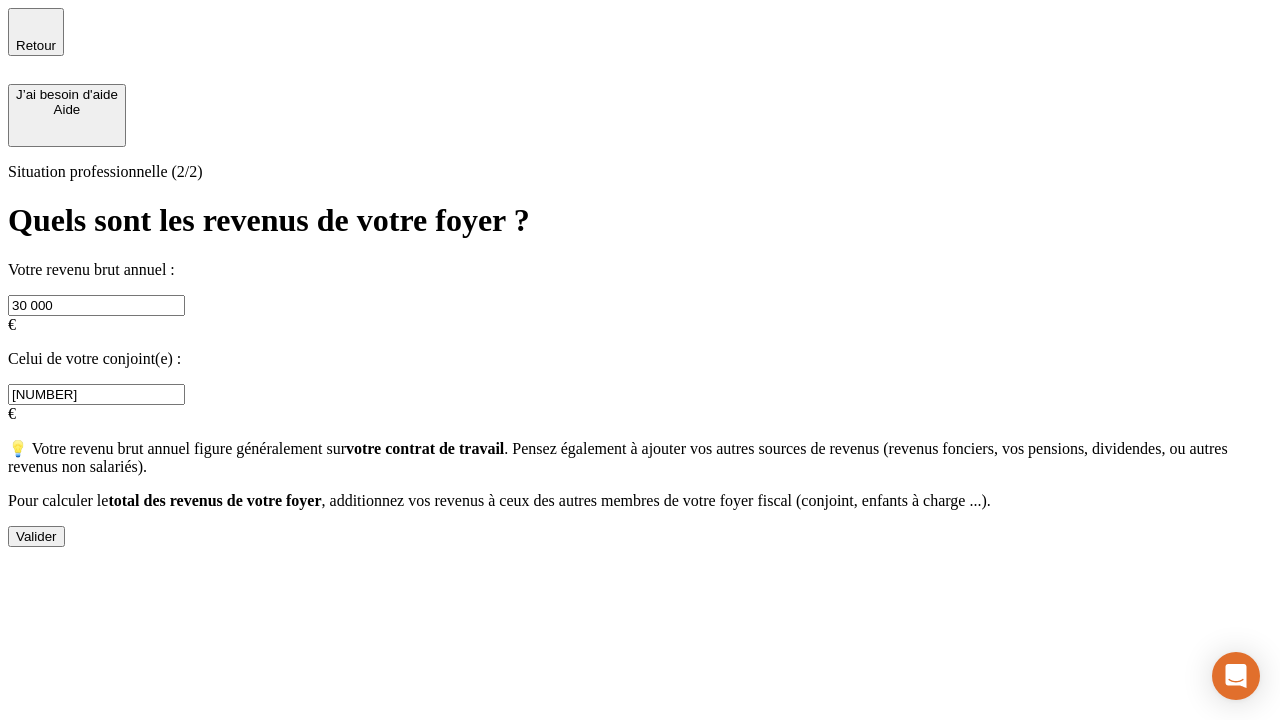 click on "Valider" at bounding box center (36, 536) 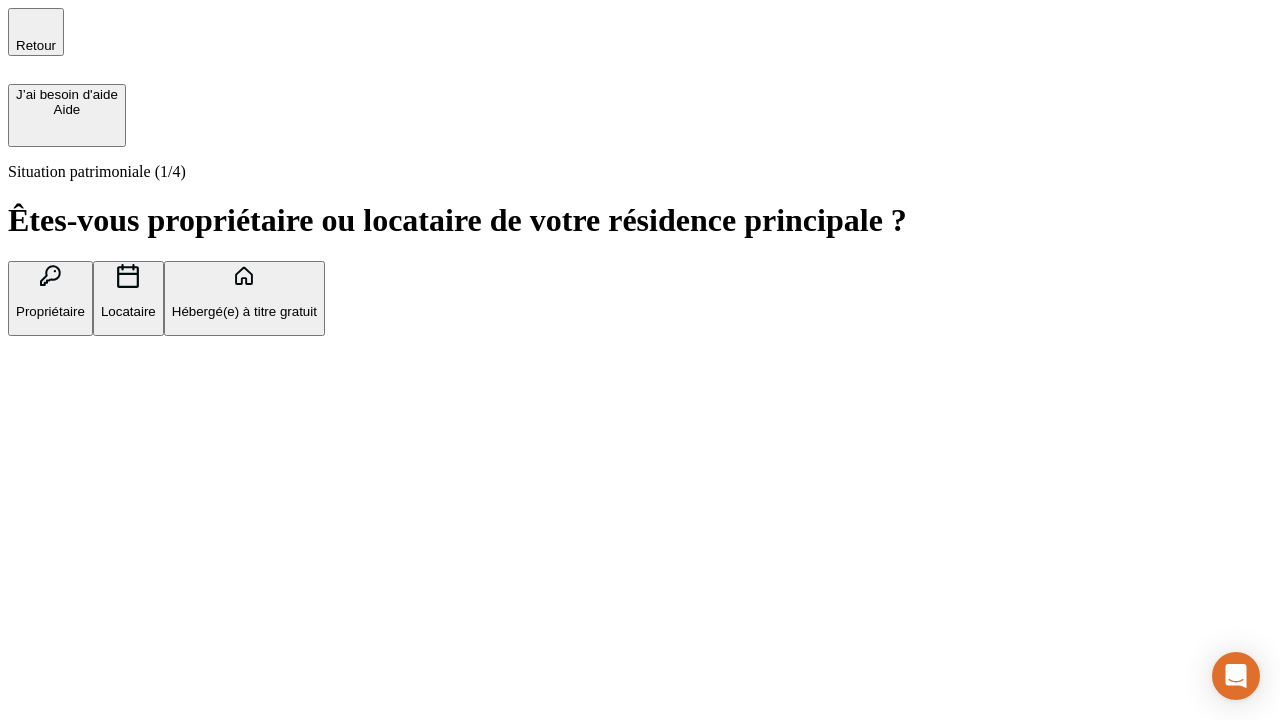 click on "Propriétaire" at bounding box center [50, 311] 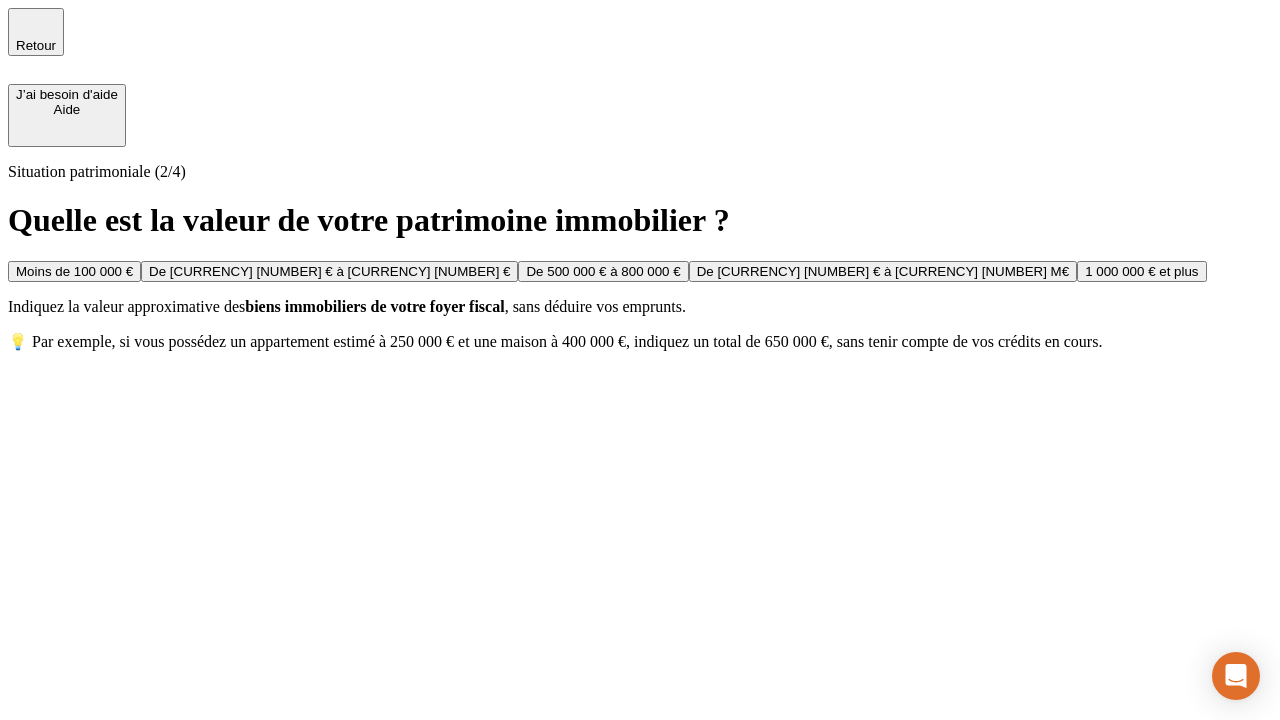 click on "De [CURRENCY] [NUMBER] € à [CURRENCY] [NUMBER] €" at bounding box center [329, 271] 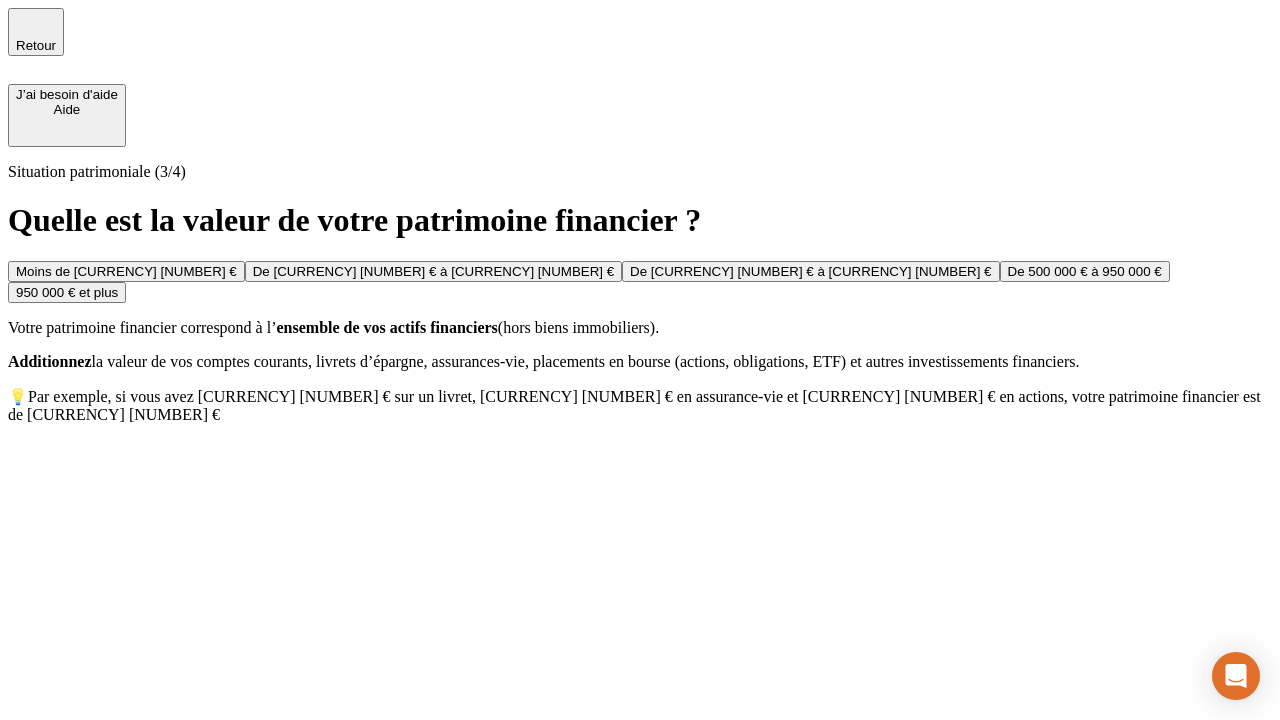 click on "Moins de [CURRENCY] [NUMBER] €" at bounding box center [126, 271] 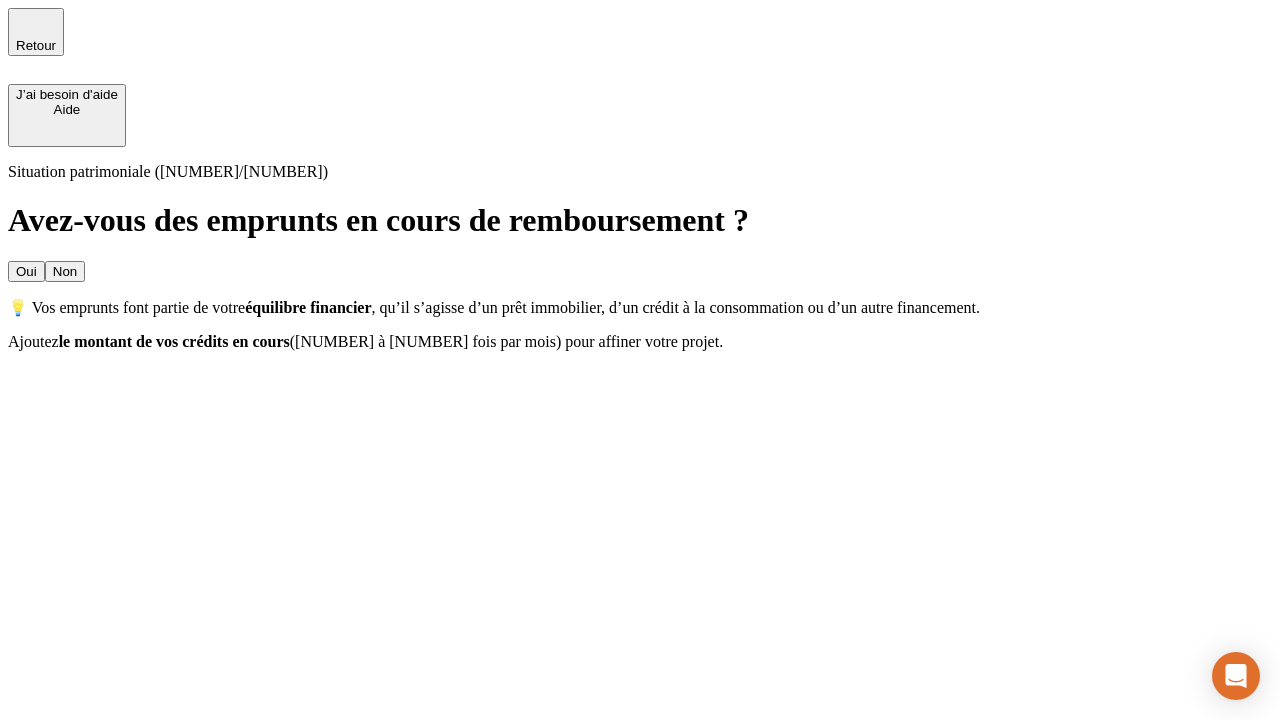 click on "Oui" at bounding box center (26, 271) 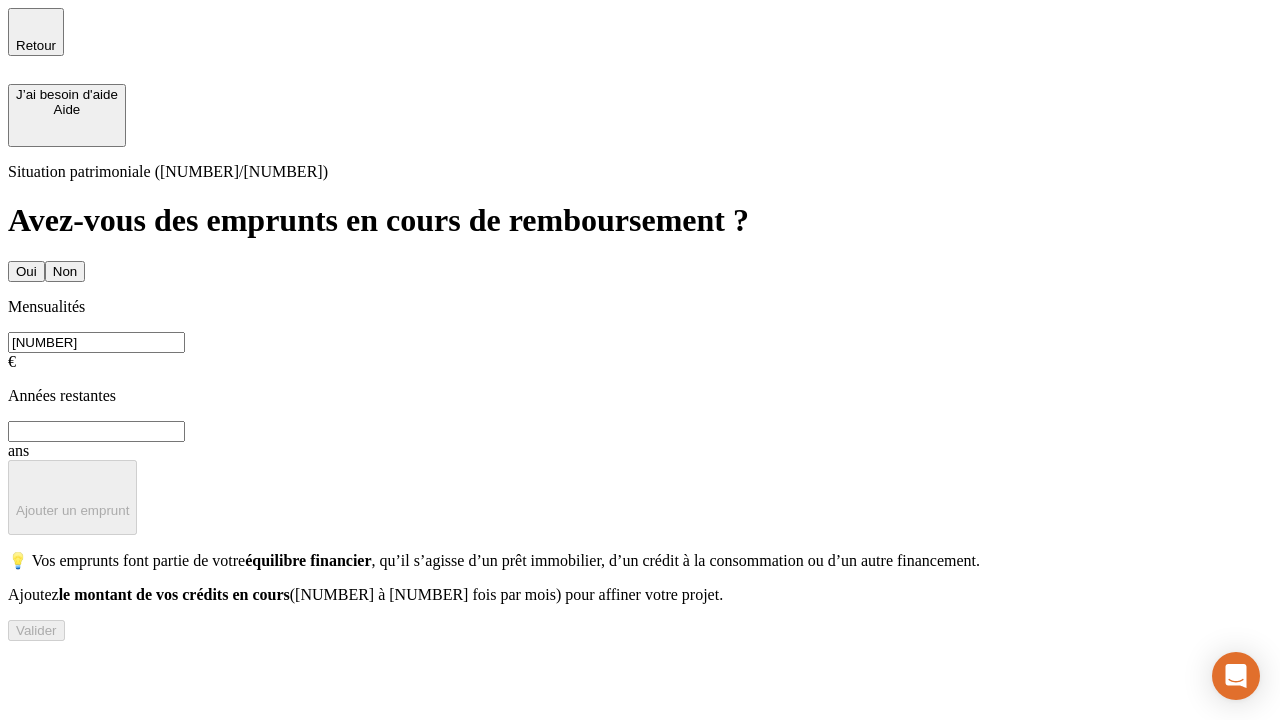 type on "[NUMBER]" 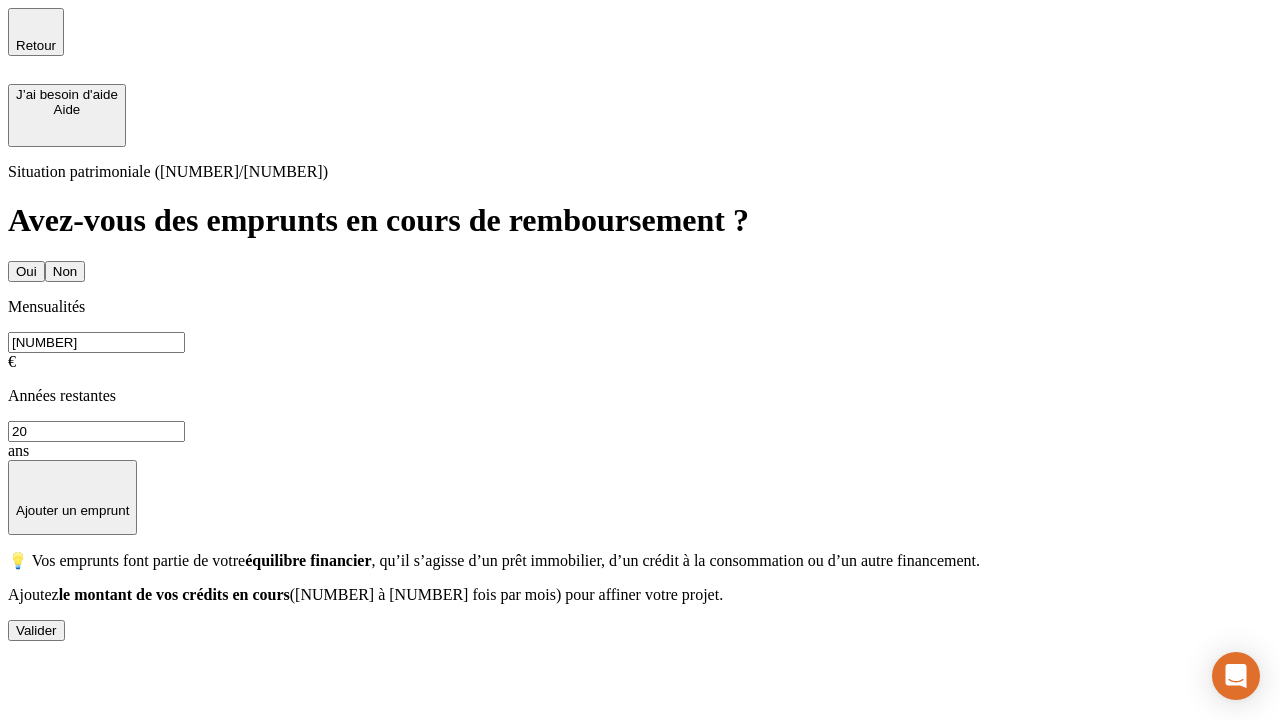 click on "Valider" at bounding box center (36, 630) 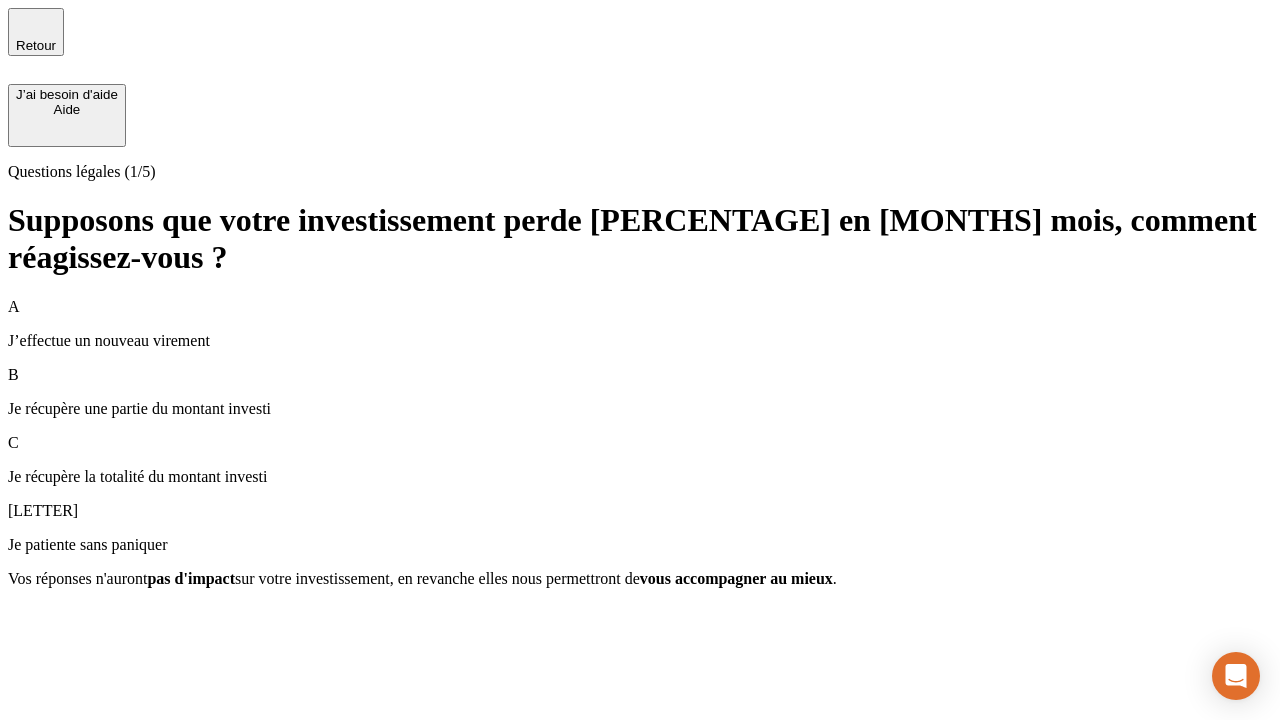 click on "Je récupère une partie du montant investi" at bounding box center [640, 409] 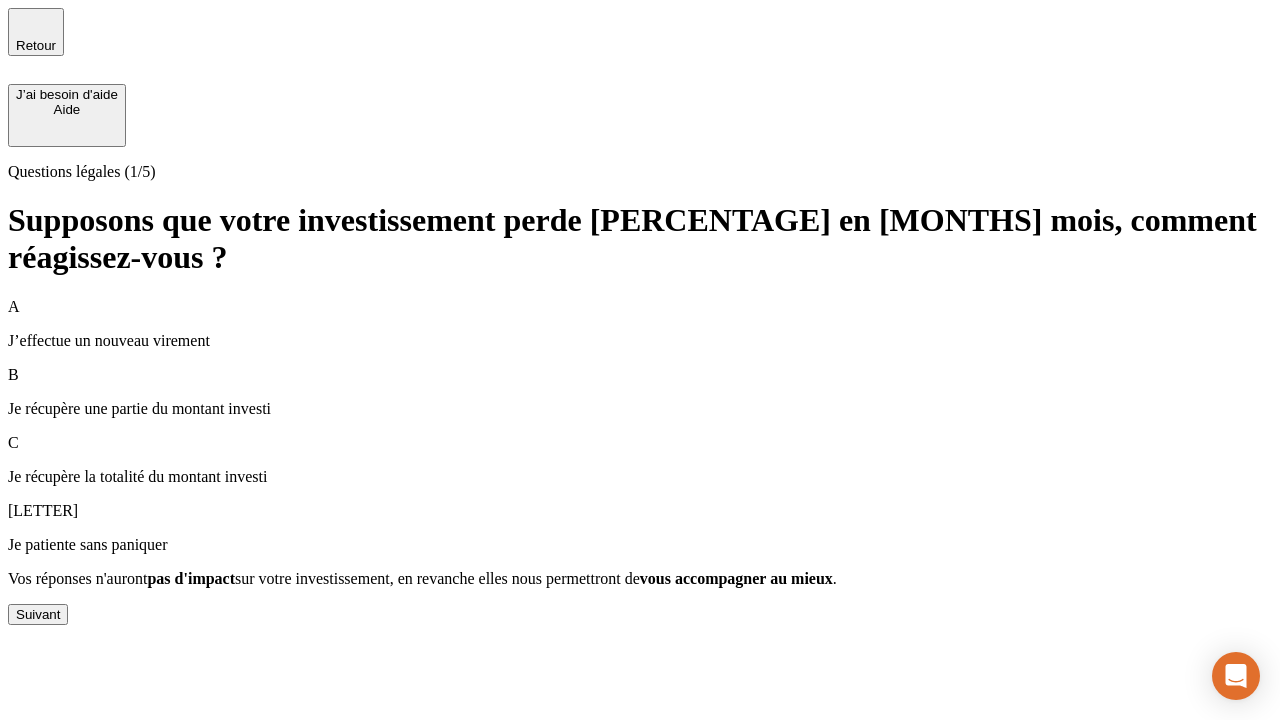 click on "Suivant" at bounding box center (38, 614) 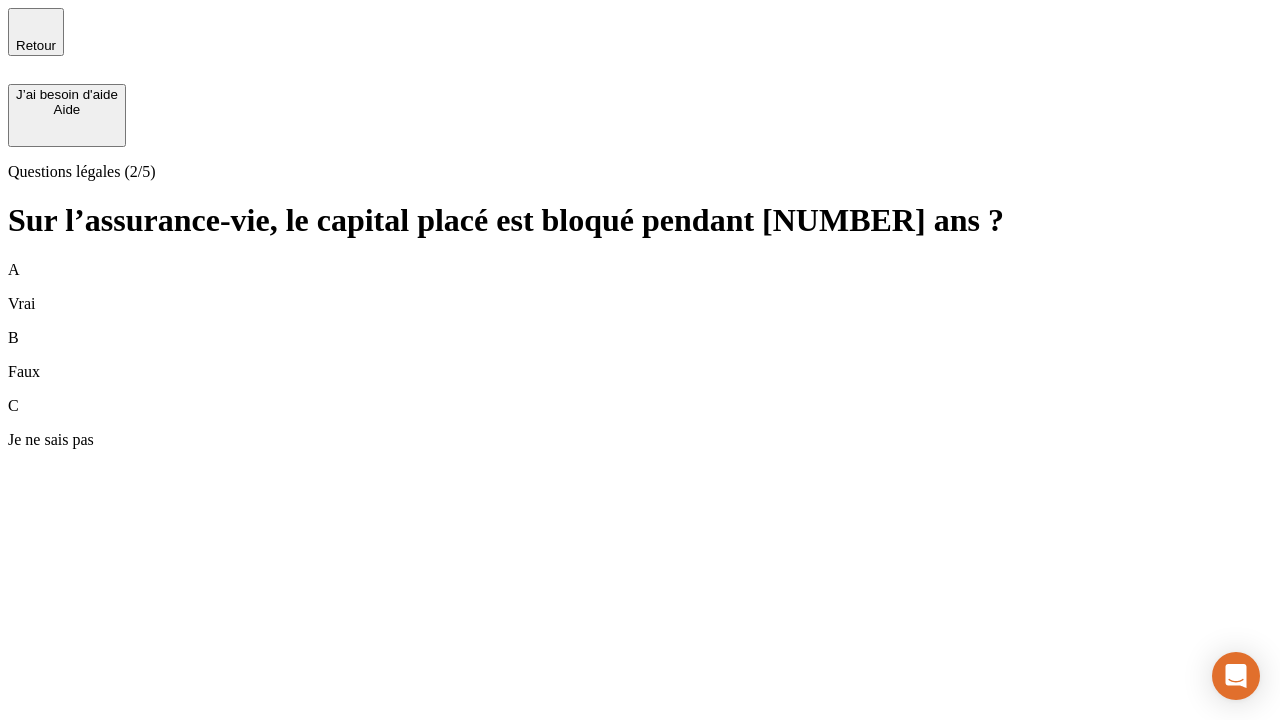 click on "A Vrai" at bounding box center [640, 287] 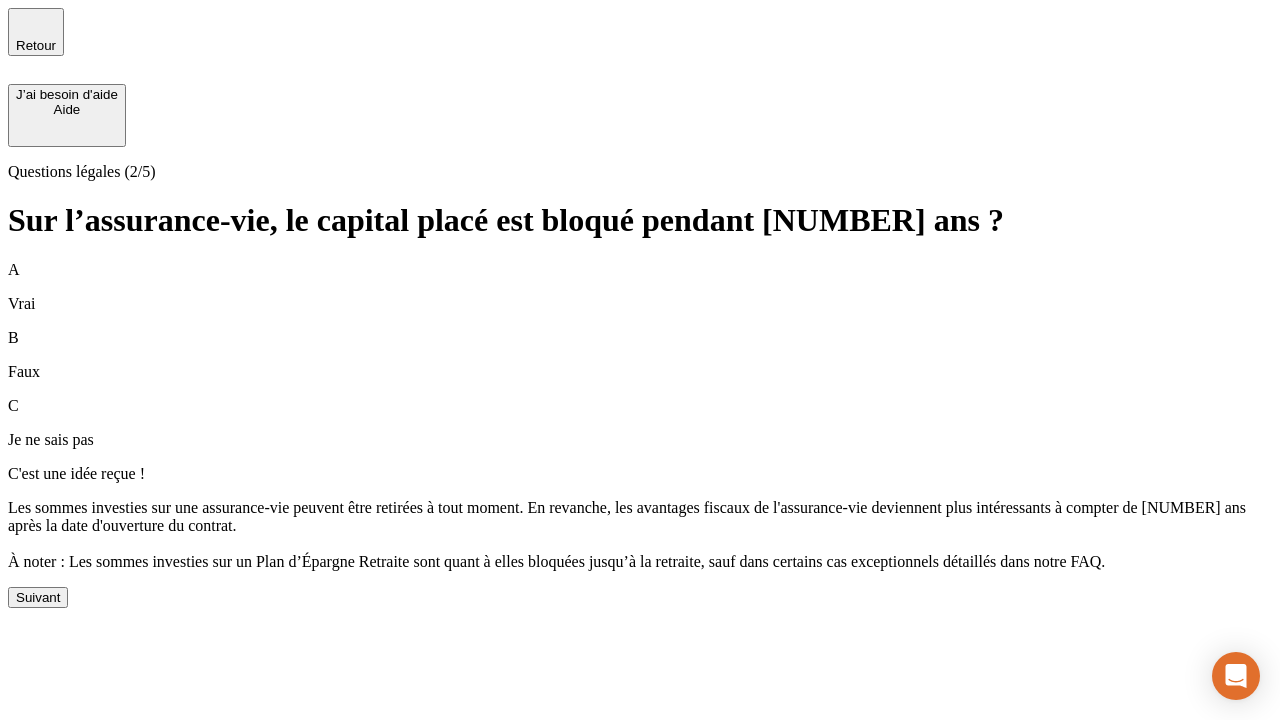 click on "Suivant" at bounding box center (38, 597) 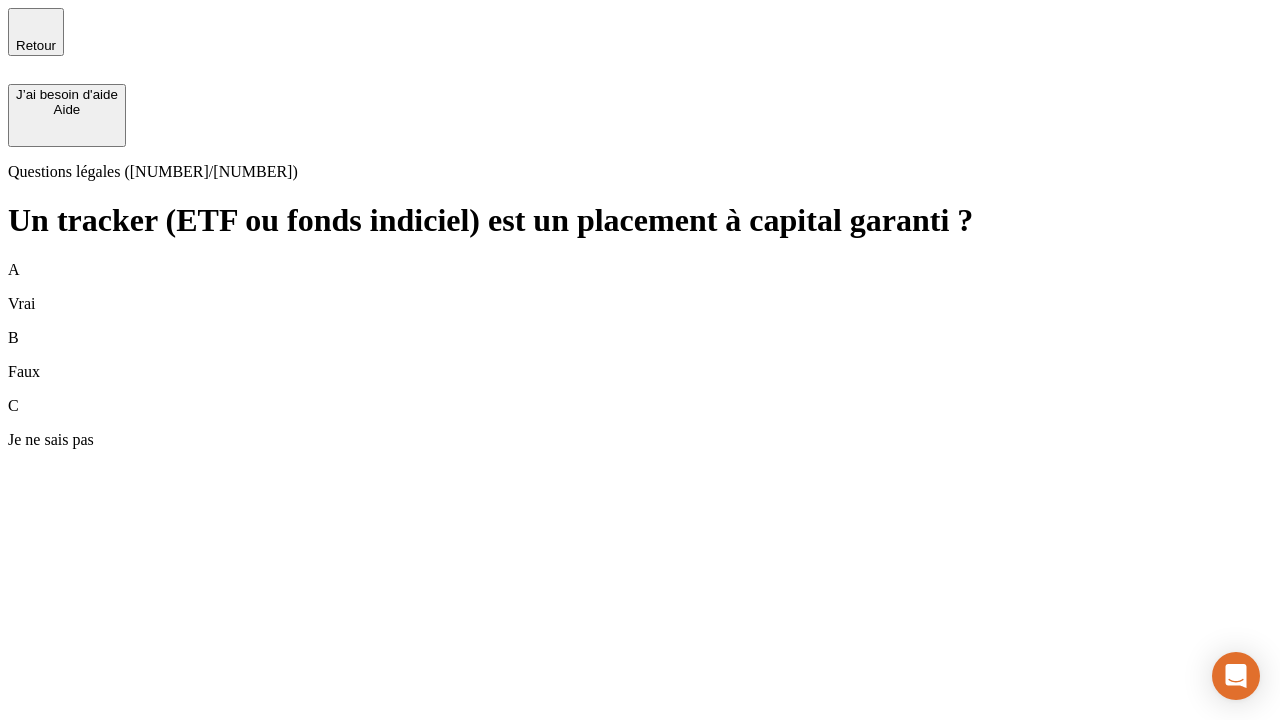 click on "B Faux" at bounding box center (640, 355) 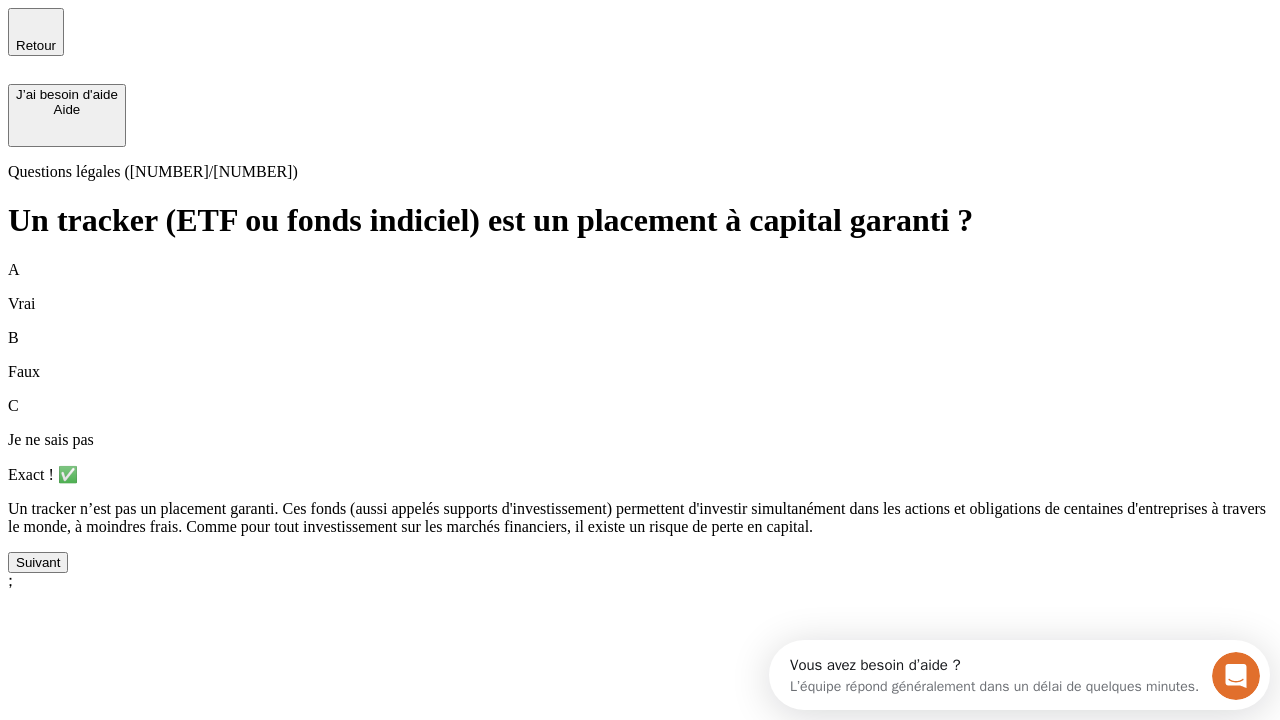 scroll, scrollTop: 0, scrollLeft: 0, axis: both 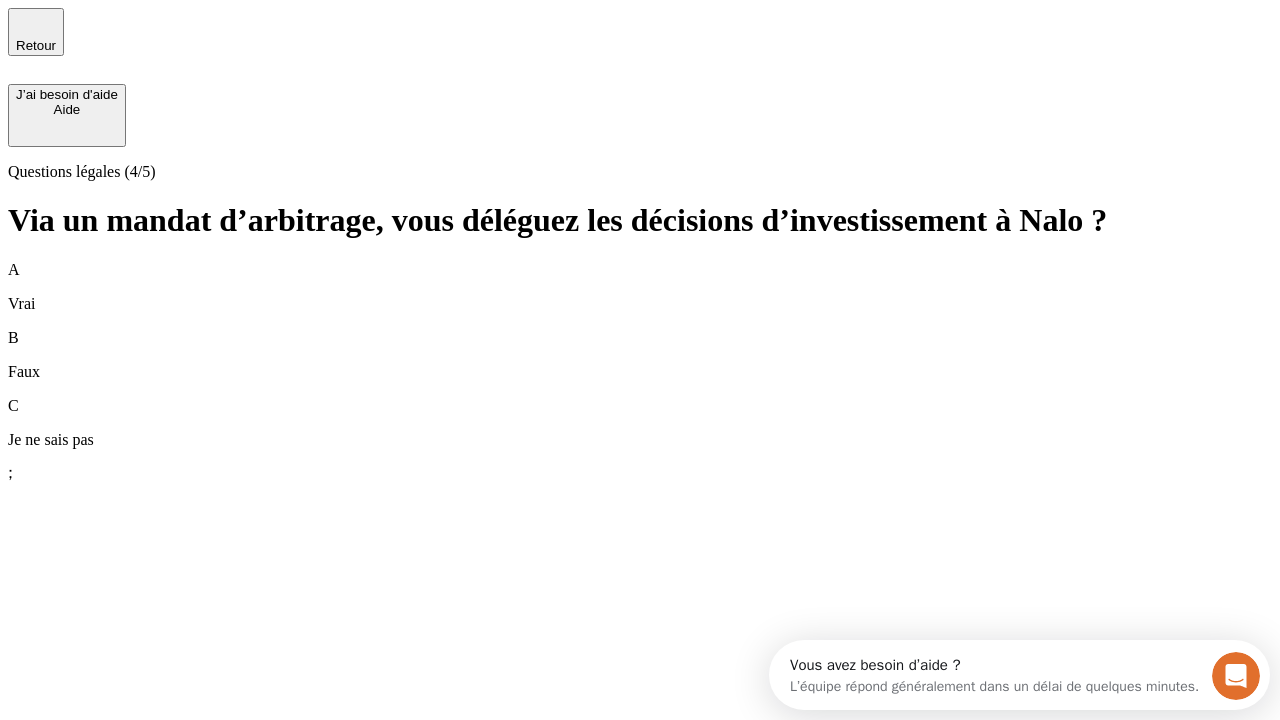 click on "A Vrai" at bounding box center (640, 287) 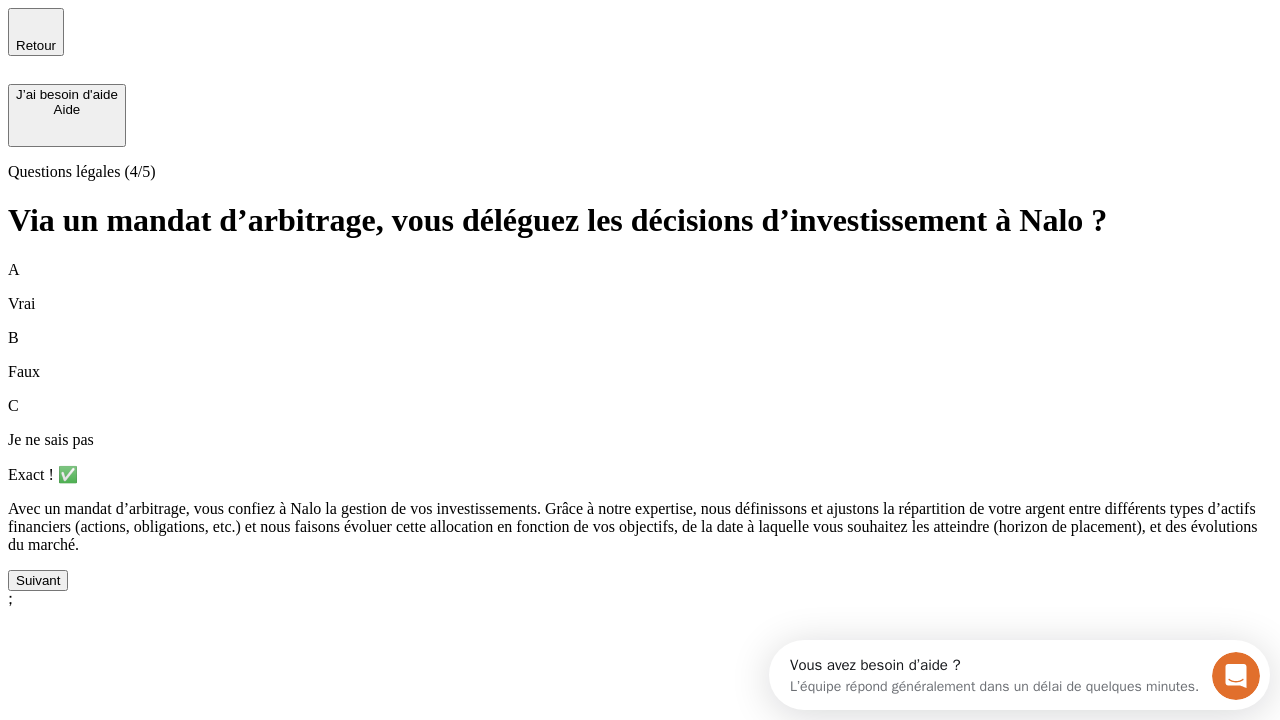 click on "Suivant" at bounding box center [38, 580] 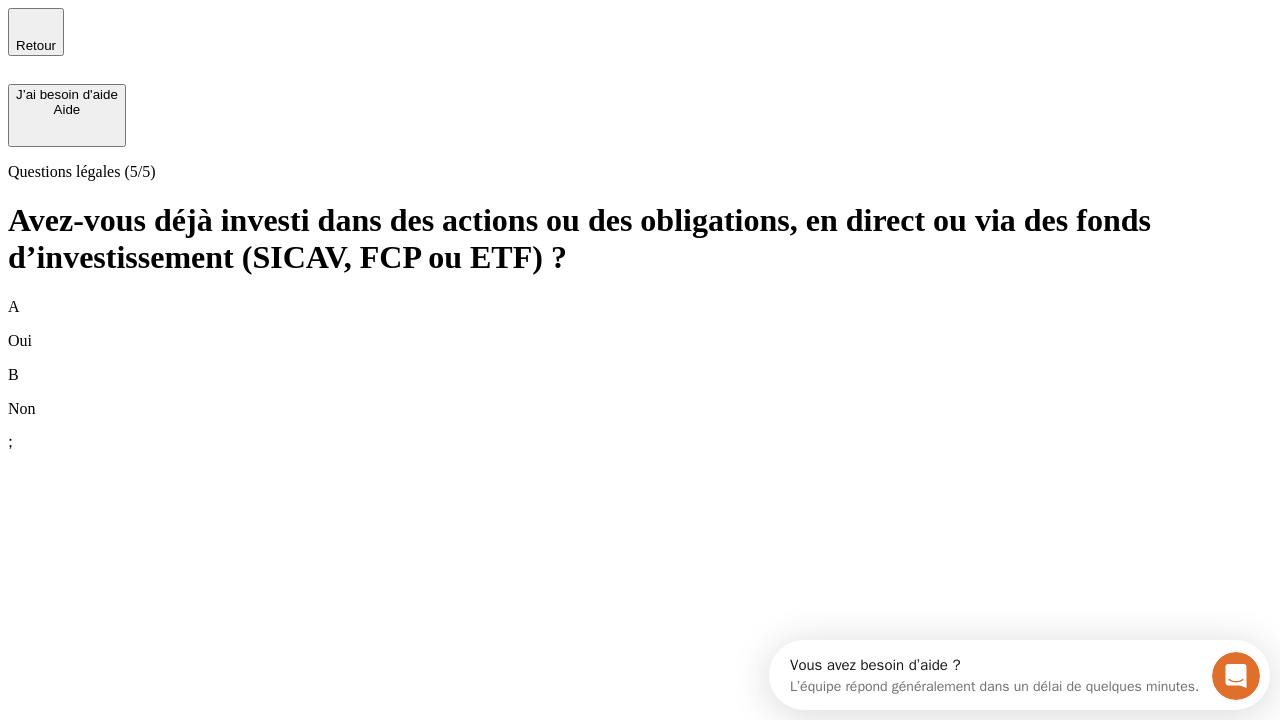 click on "B Non" at bounding box center (640, 392) 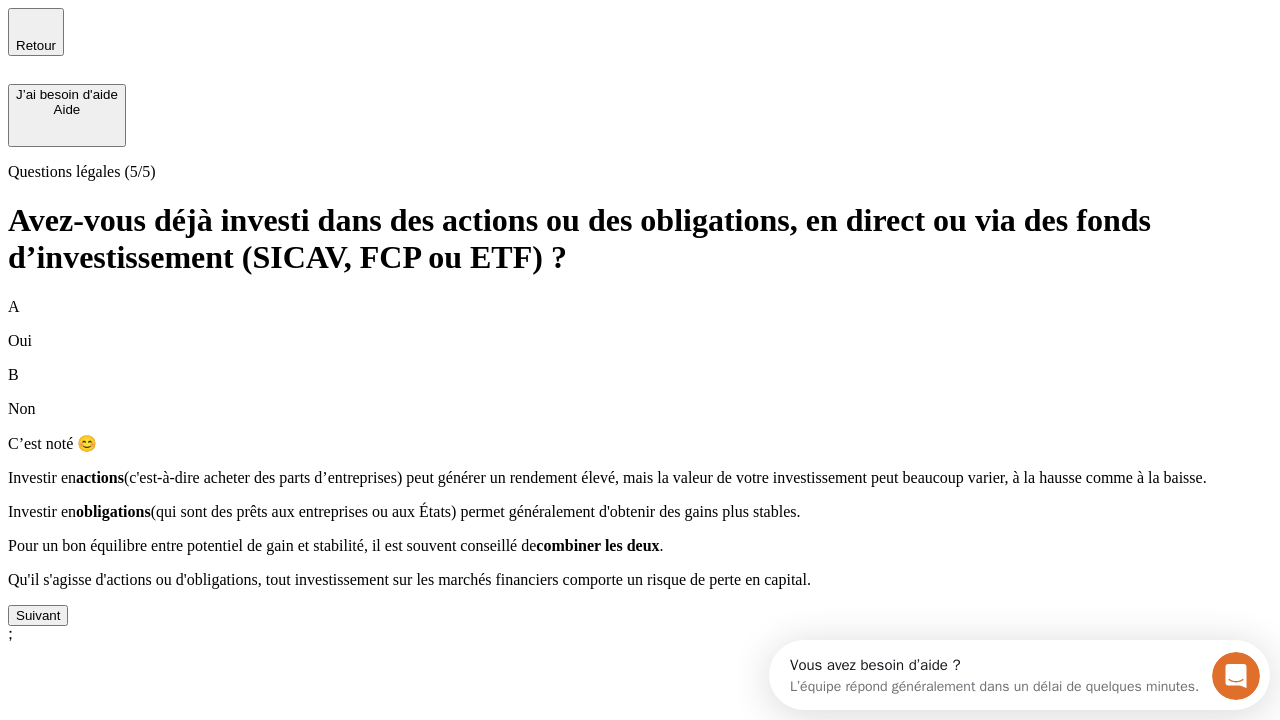 click on "Suivant" at bounding box center [38, 615] 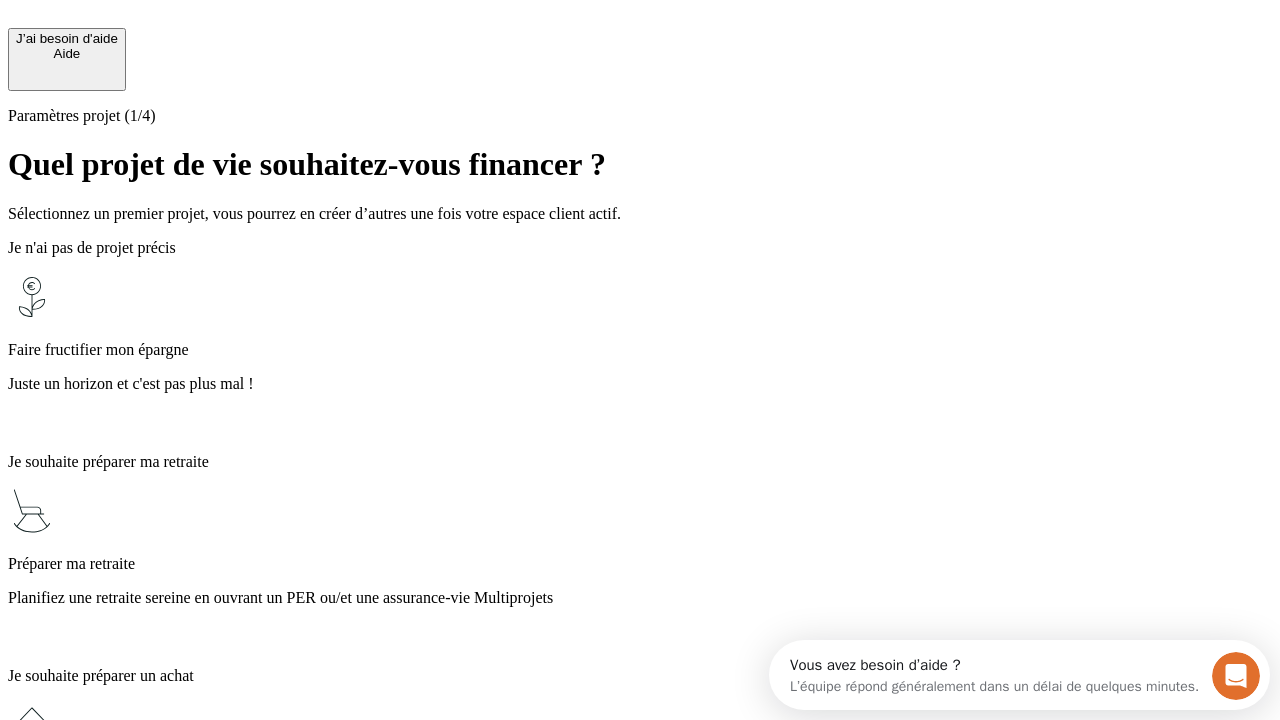 click on "Profitez des avantages fiscaux de l’assurance-vie" at bounding box center [640, 1354] 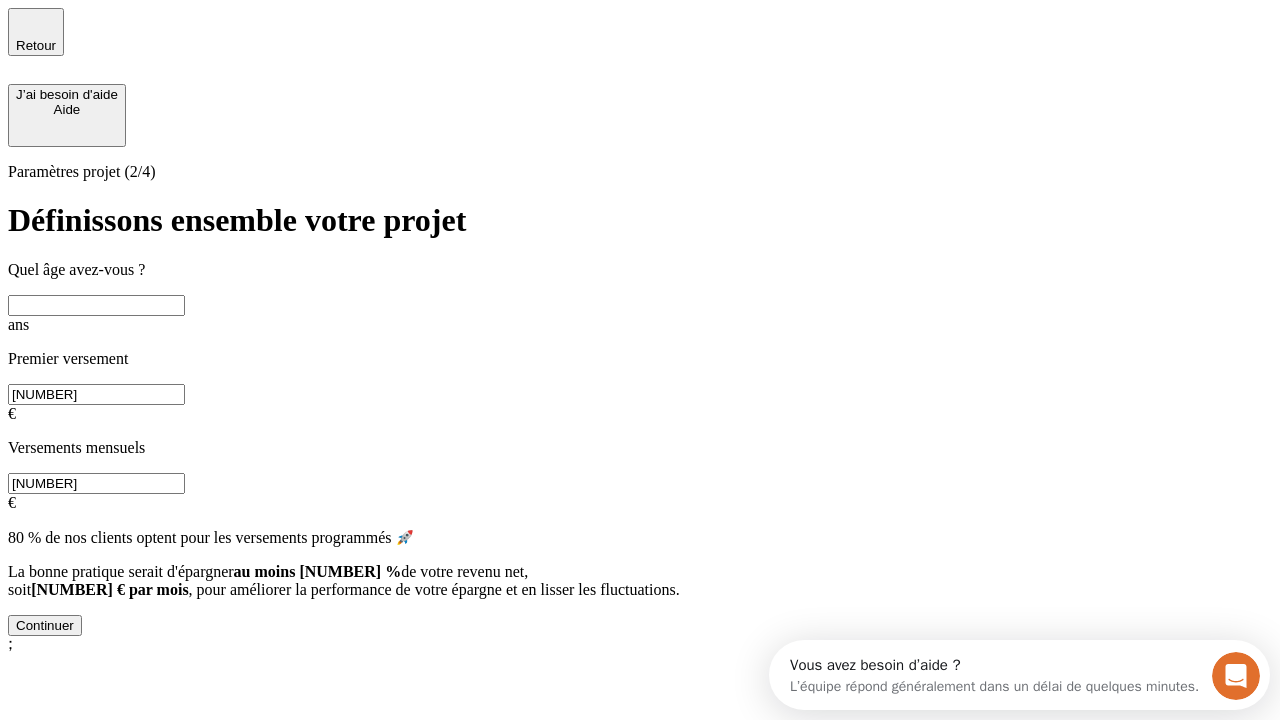 scroll, scrollTop: 18, scrollLeft: 0, axis: vertical 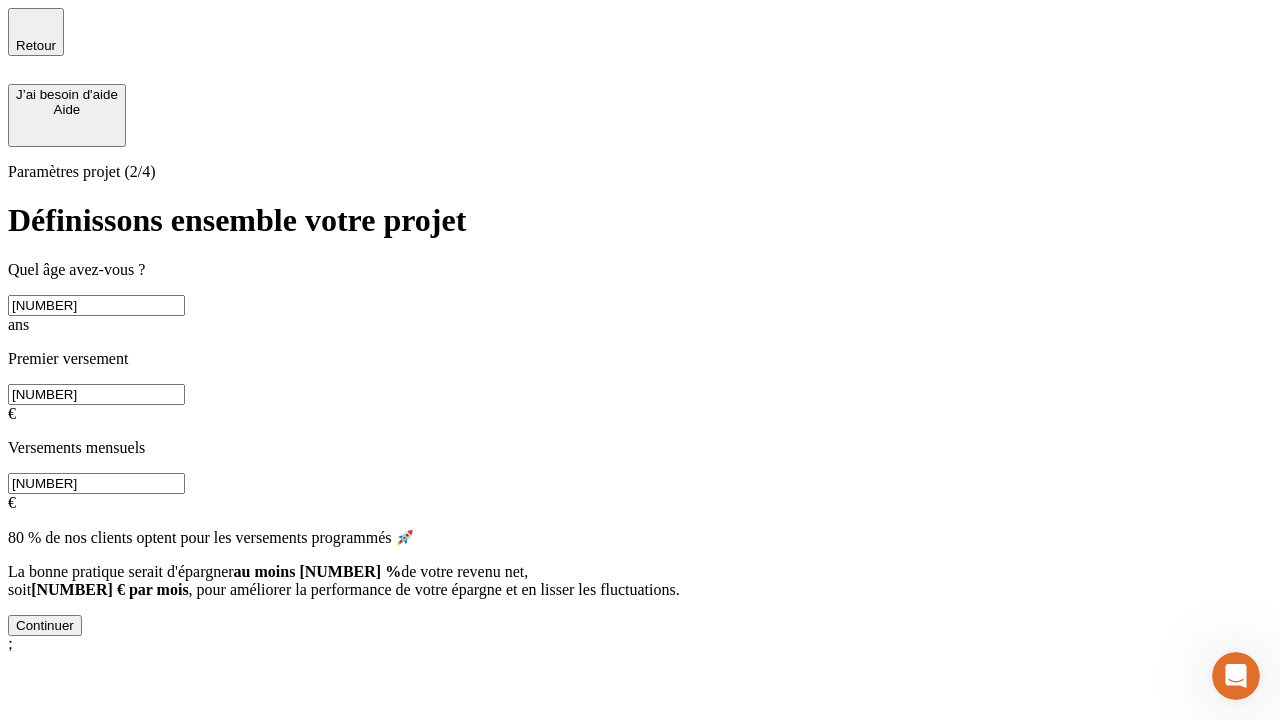 type on "[NUMBER]" 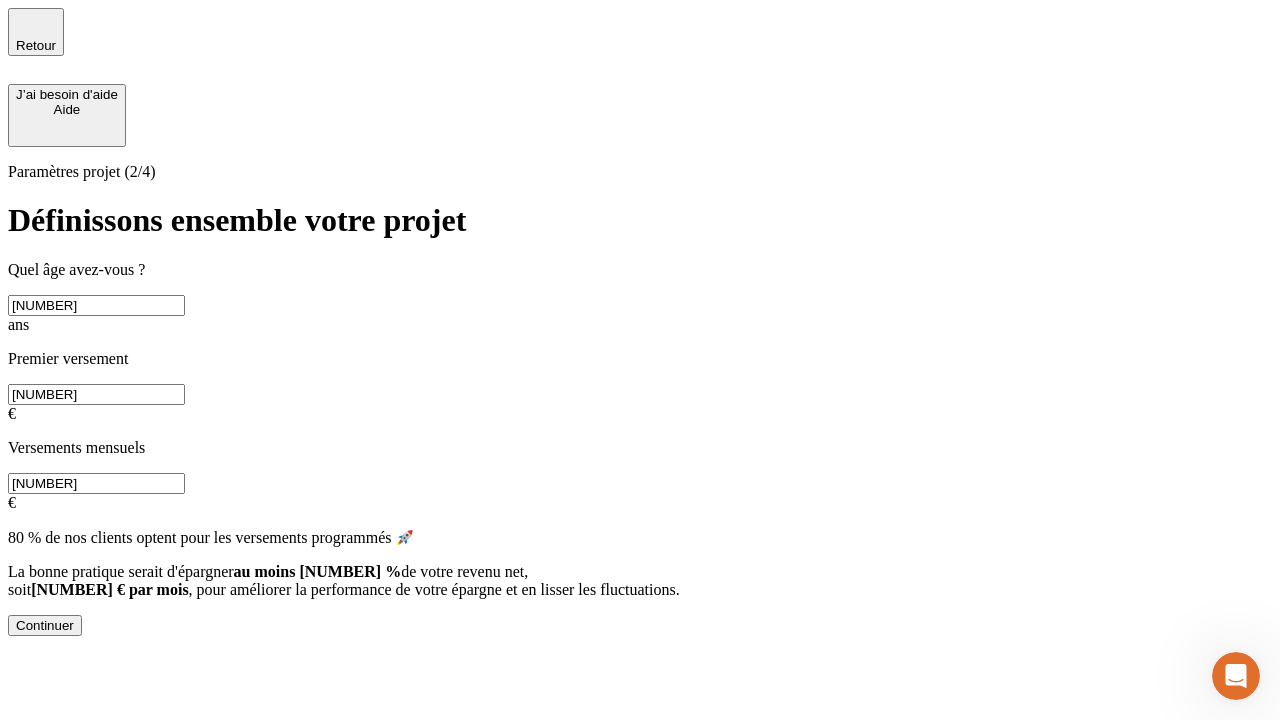 scroll, scrollTop: 0, scrollLeft: 0, axis: both 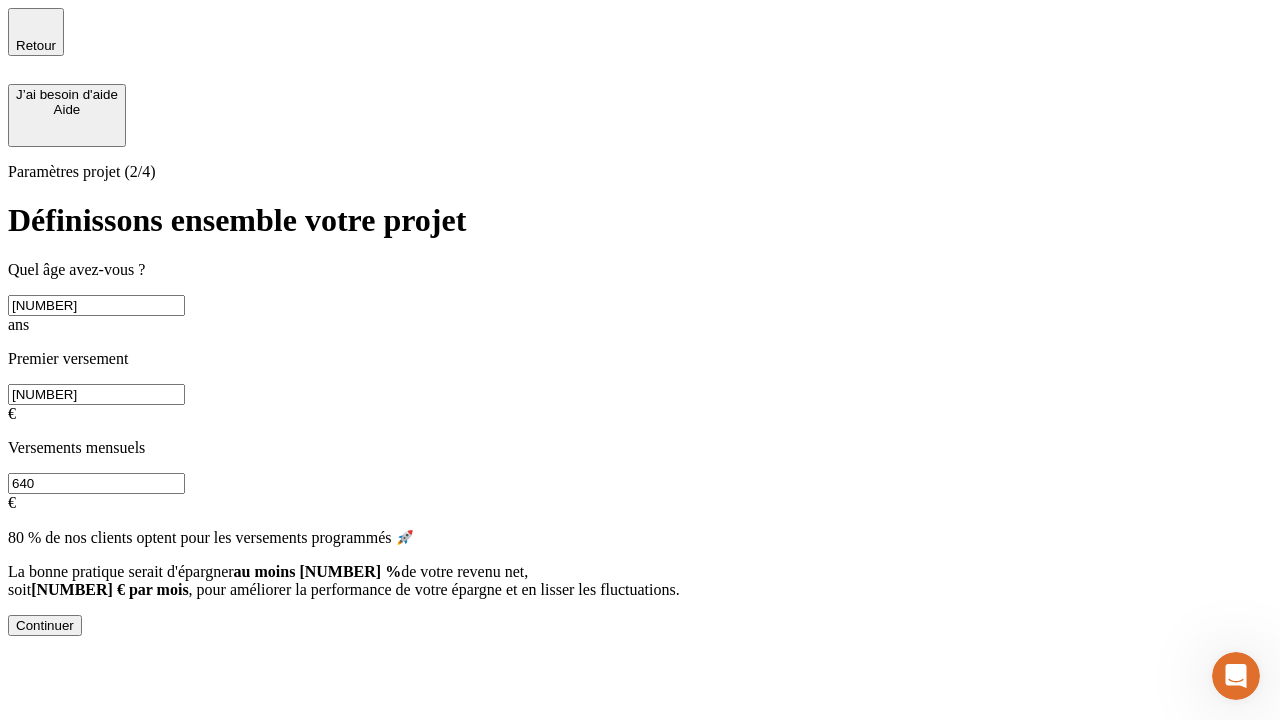 type on "640" 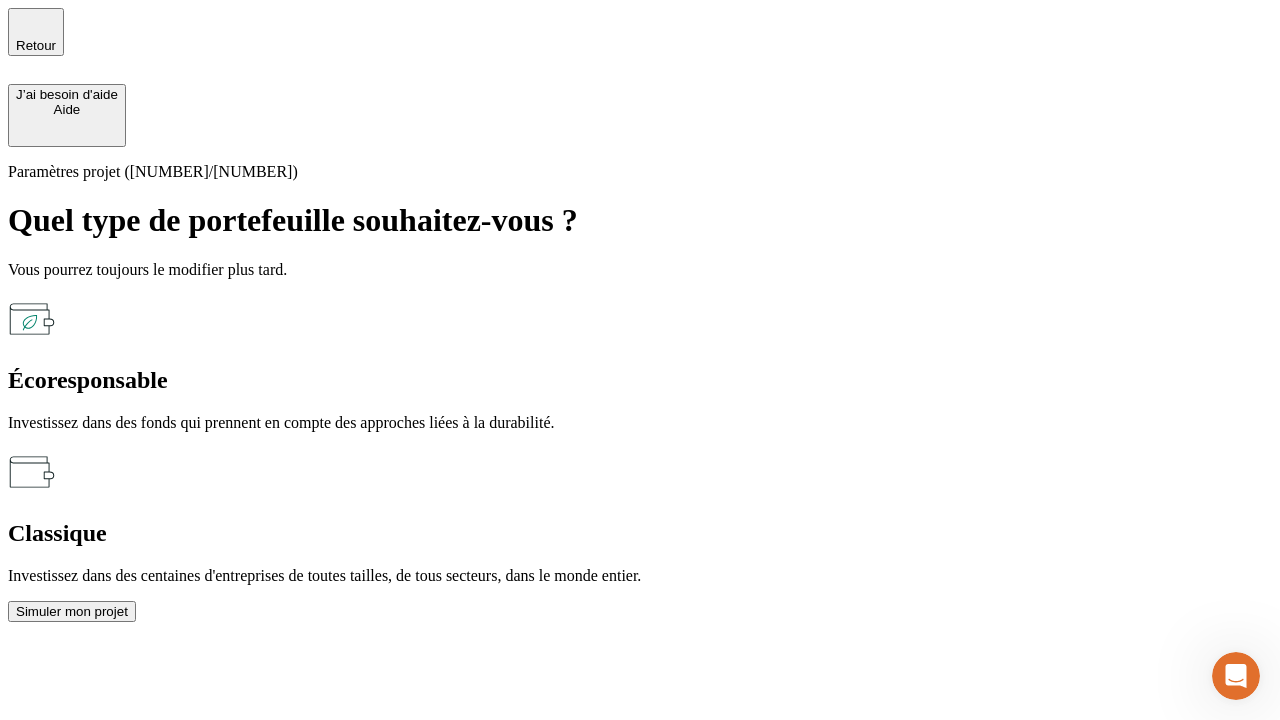 click on "Classique" at bounding box center [640, 533] 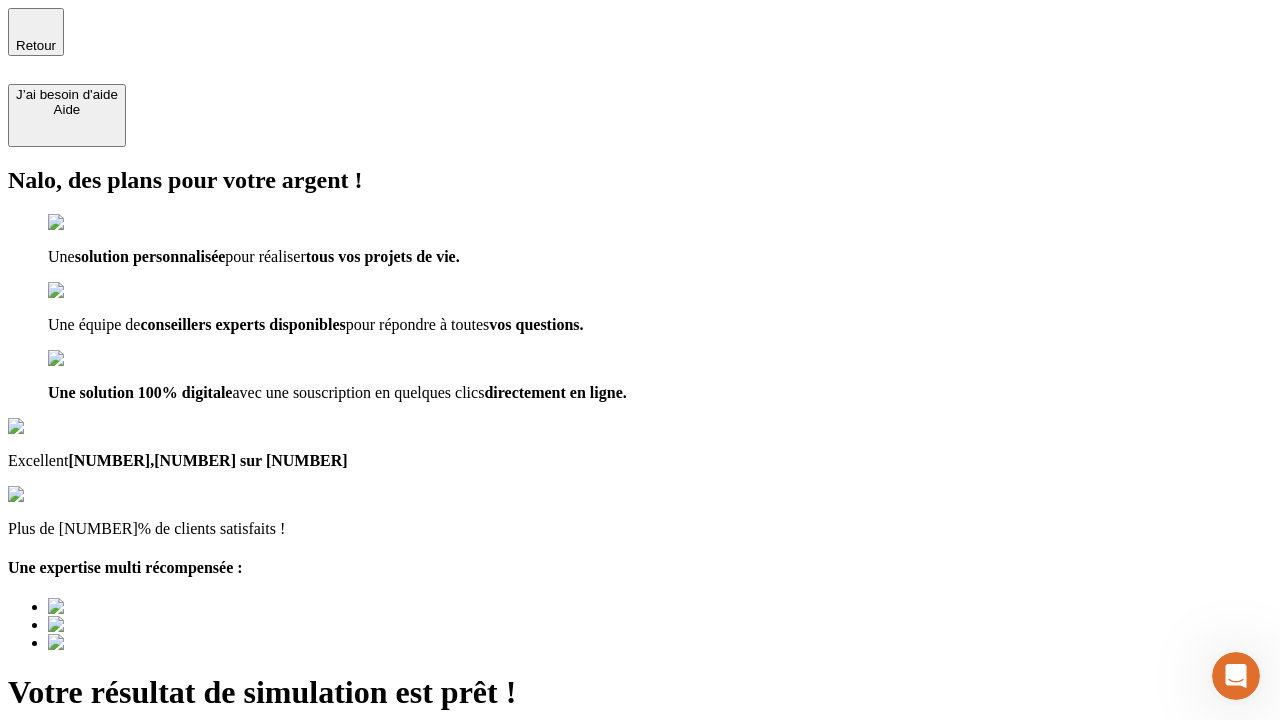 click on "Découvrir ma simulation" at bounding box center [87, 797] 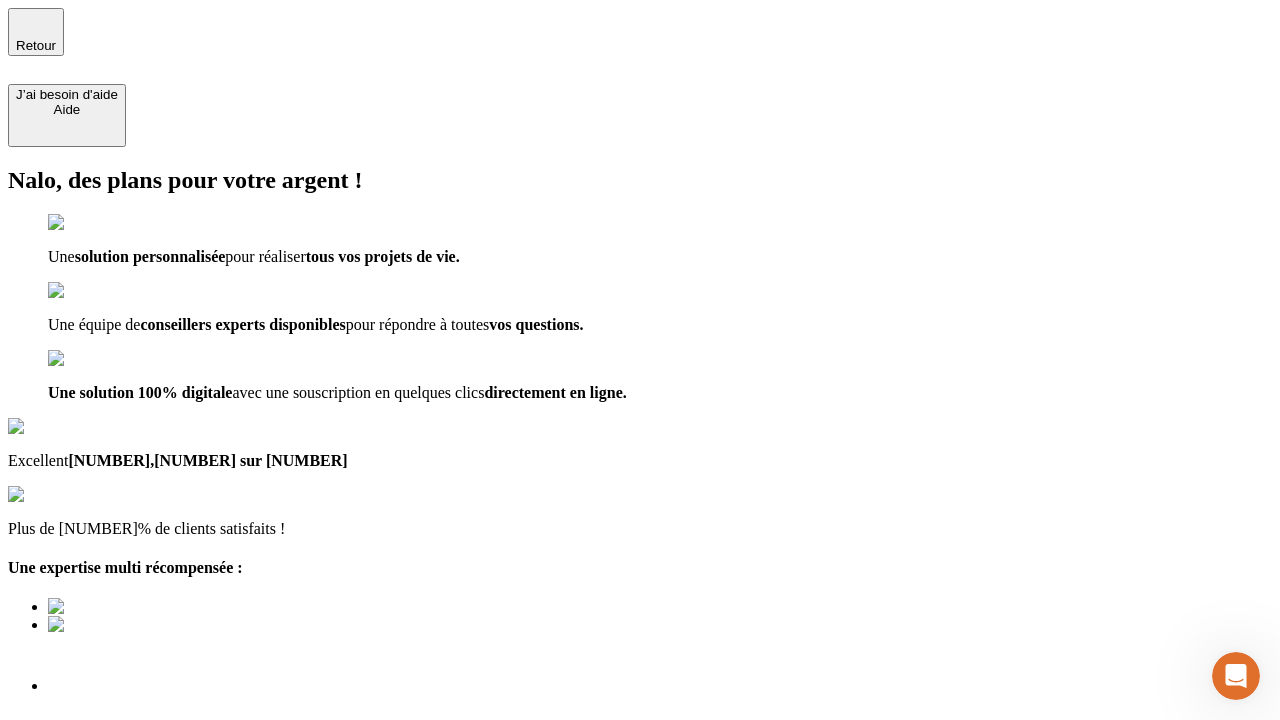 type on "testplaywright-thomas-transmission-1@example.com" 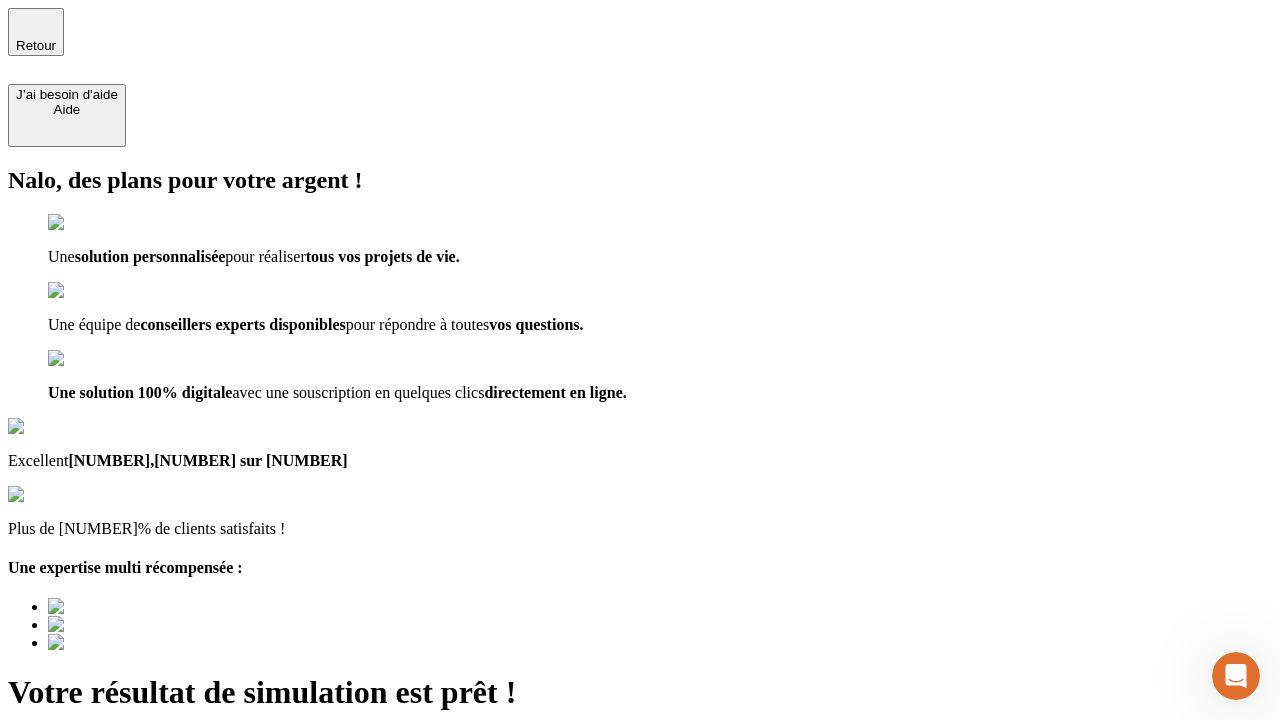 click on "Découvrir ma simulation" at bounding box center [87, 881] 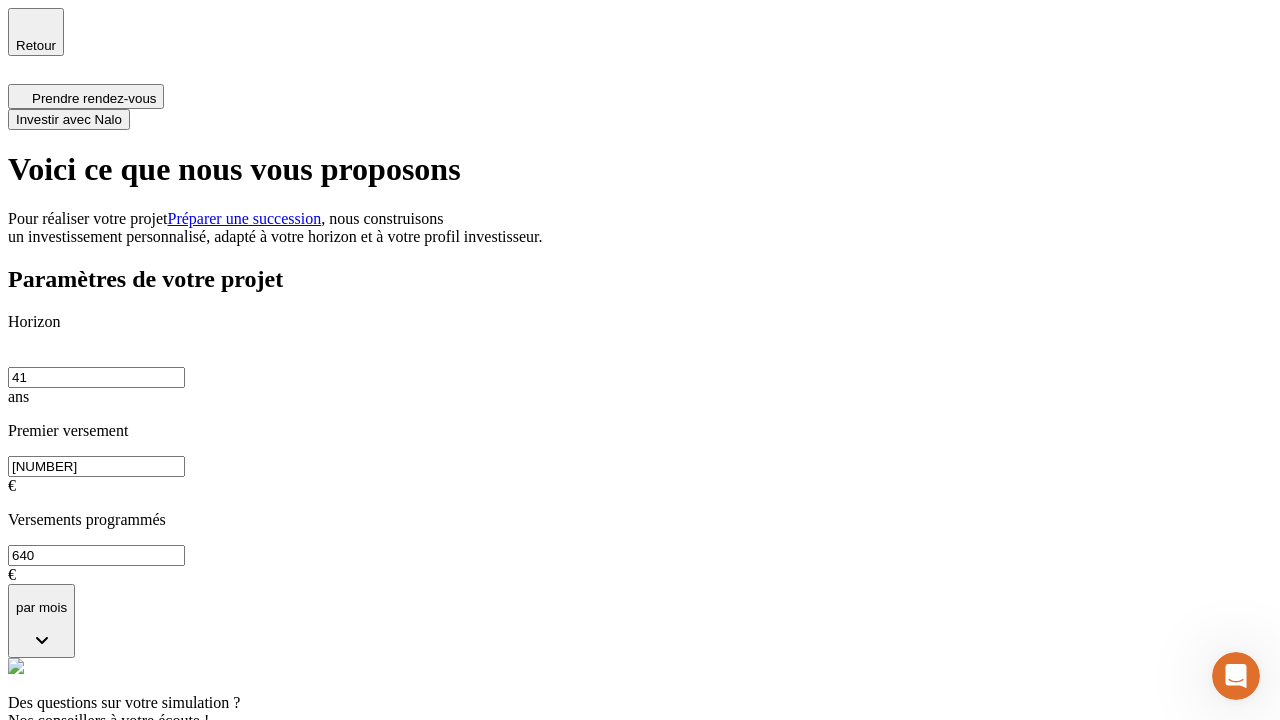 click on "Investir avec Nalo" at bounding box center [69, 119] 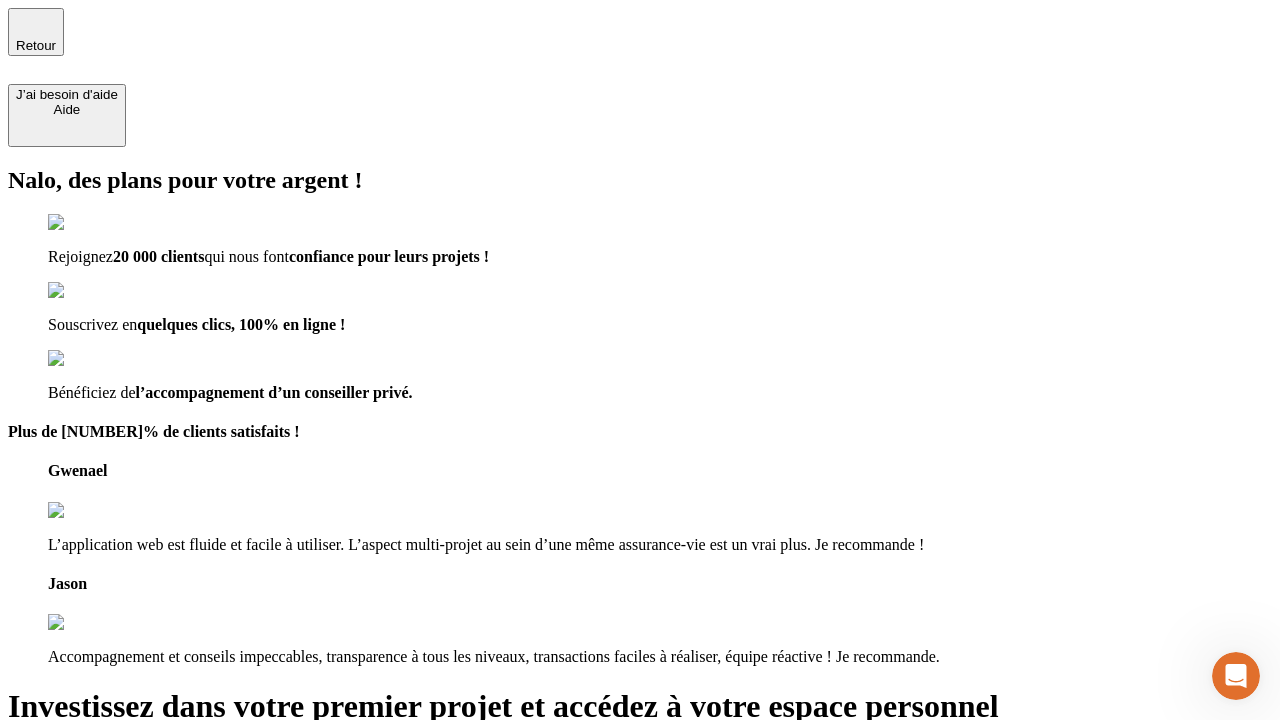 type on "testplaywright-thomas-transmission-1@example.com" 